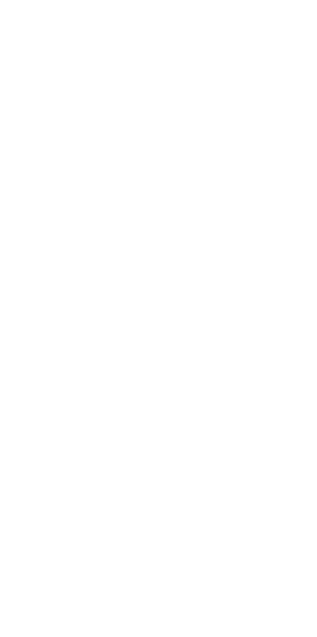 scroll, scrollTop: 0, scrollLeft: 0, axis: both 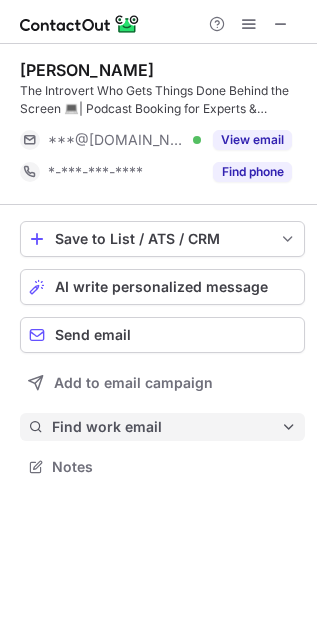 click on "Find work email" at bounding box center [166, 427] 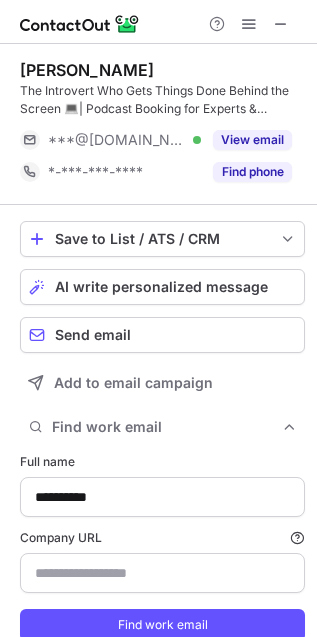 scroll, scrollTop: 11, scrollLeft: 10, axis: both 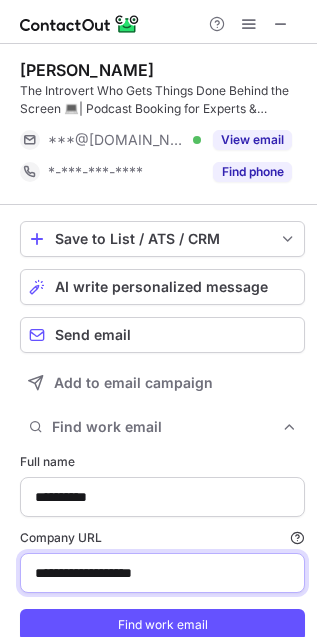 drag, startPoint x: 182, startPoint y: 570, endPoint x: 35, endPoint y: 561, distance: 147.27525 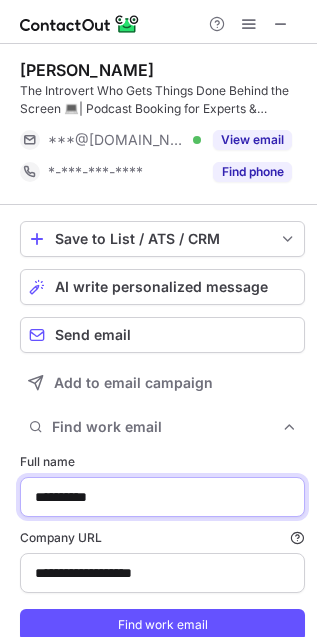 drag, startPoint x: 123, startPoint y: 490, endPoint x: -83, endPoint y: 491, distance: 206.00243 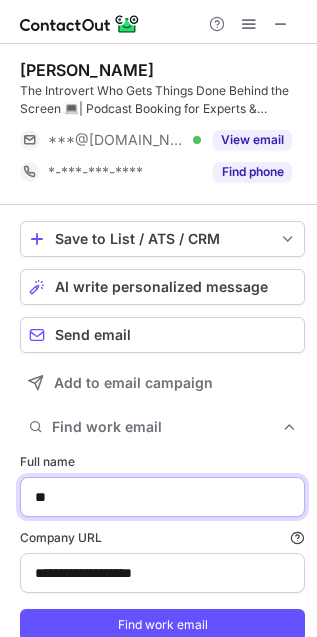 type on "*" 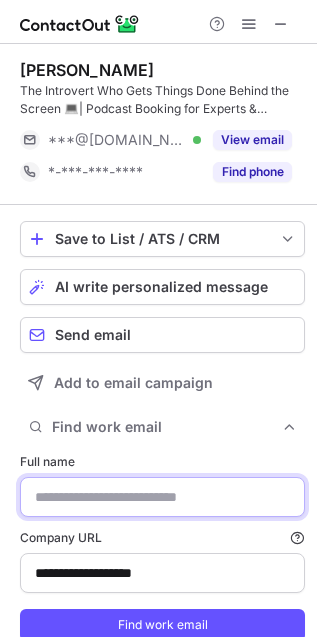 paste on "**********" 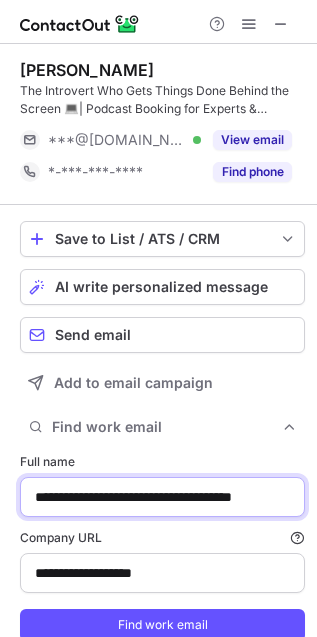 scroll, scrollTop: 0, scrollLeft: 25, axis: horizontal 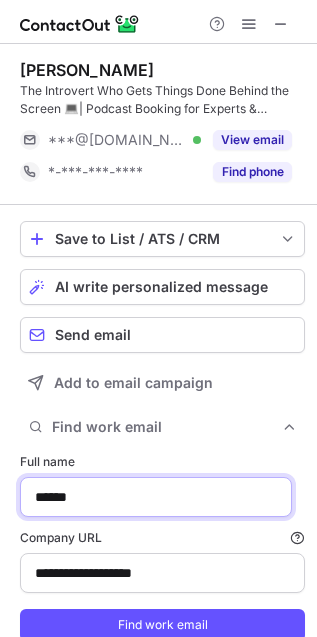drag, startPoint x: 126, startPoint y: 508, endPoint x: -33, endPoint y: 500, distance: 159.20113 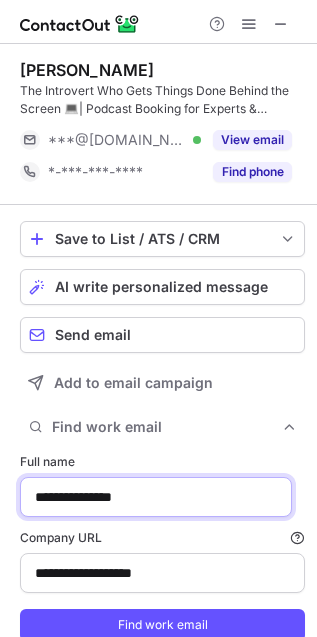 type on "**********" 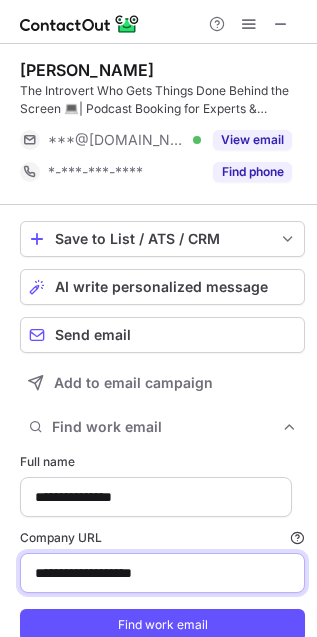 click on "**********" at bounding box center [162, 573] 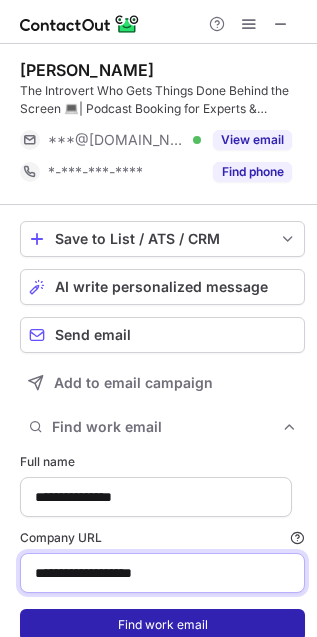 paste on "********" 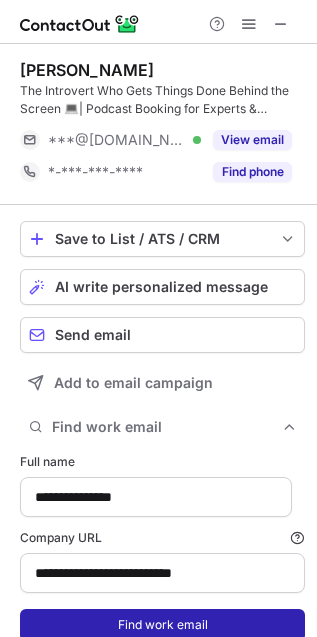 click on "Find work email" at bounding box center [162, 625] 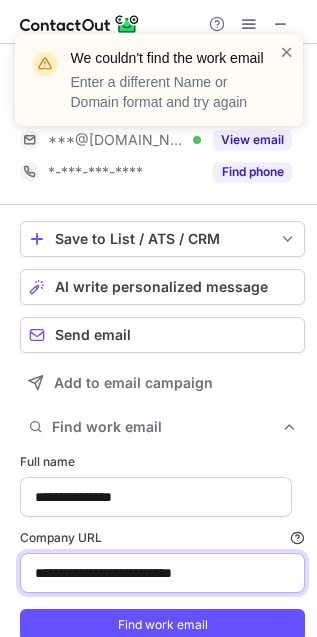 drag, startPoint x: 82, startPoint y: 573, endPoint x: -76, endPoint y: 581, distance: 158.20241 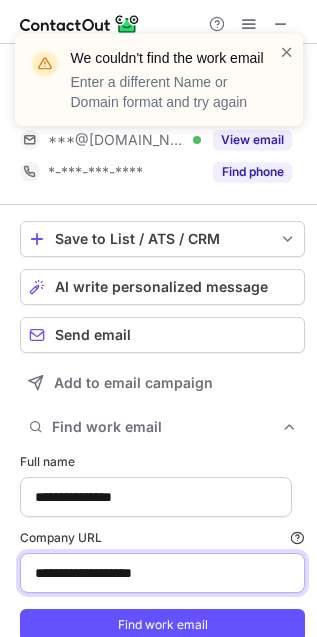 click on "**********" at bounding box center (162, 573) 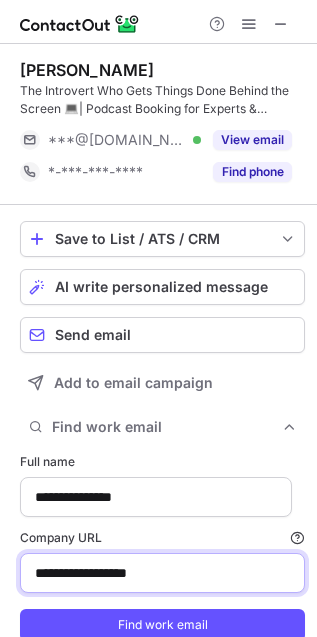 click on "Find work email" at bounding box center [162, 625] 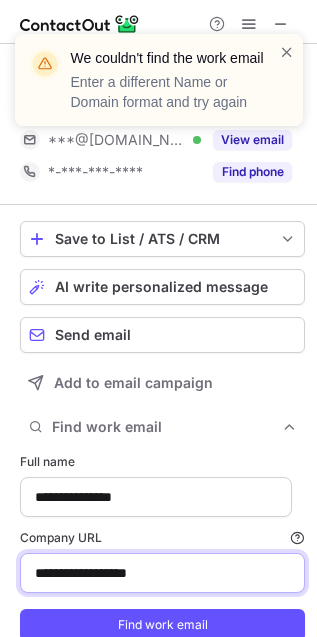 drag, startPoint x: 175, startPoint y: 568, endPoint x: -14, endPoint y: 567, distance: 189.00264 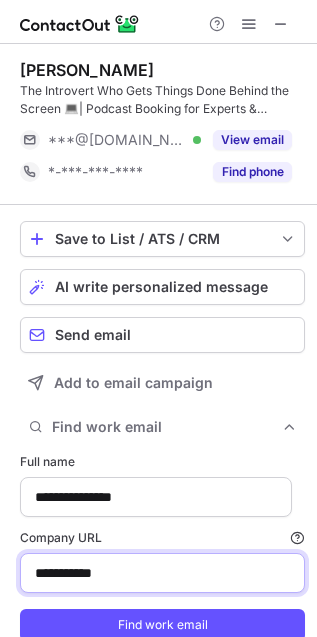 click on "Find work email" at bounding box center (162, 625) 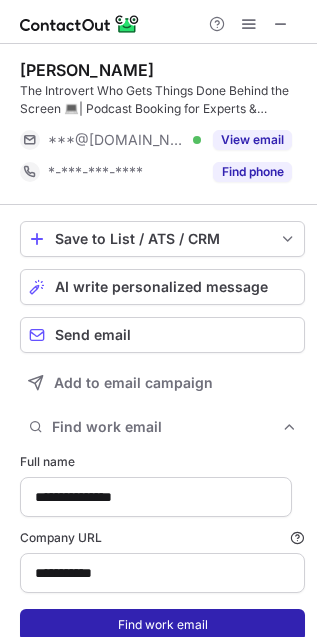 click on "Find work email" at bounding box center [162, 625] 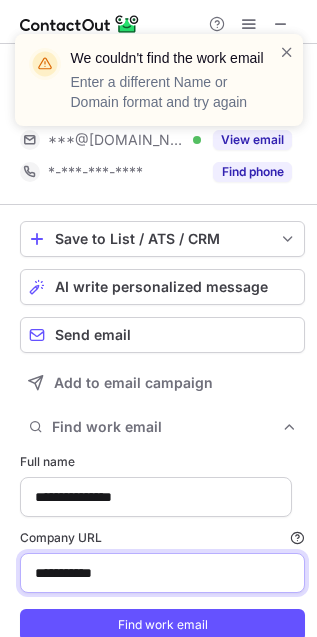drag, startPoint x: 183, startPoint y: 581, endPoint x: -119, endPoint y: 578, distance: 302.0149 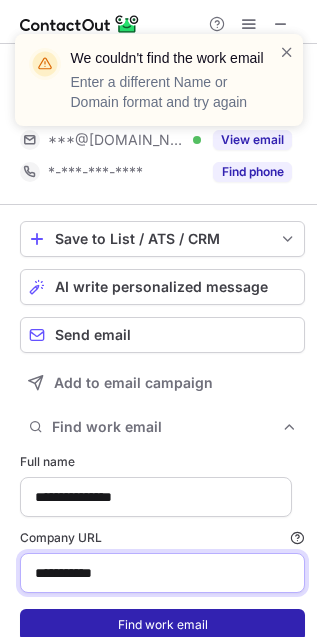 type on "**********" 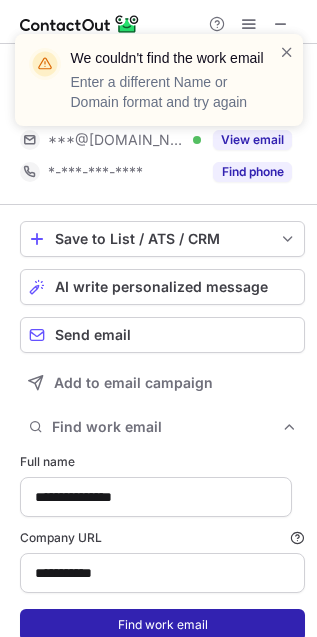 drag, startPoint x: 82, startPoint y: 615, endPoint x: 106, endPoint y: 636, distance: 31.890438 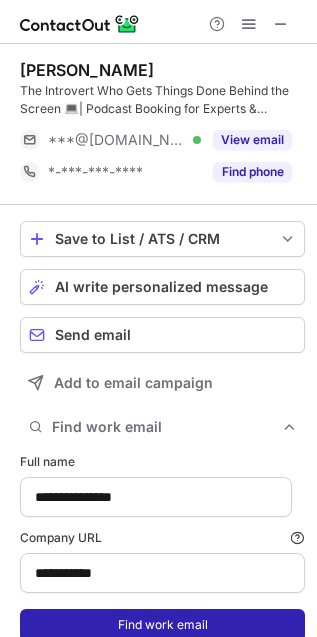 click on "Find work email" at bounding box center (162, 625) 